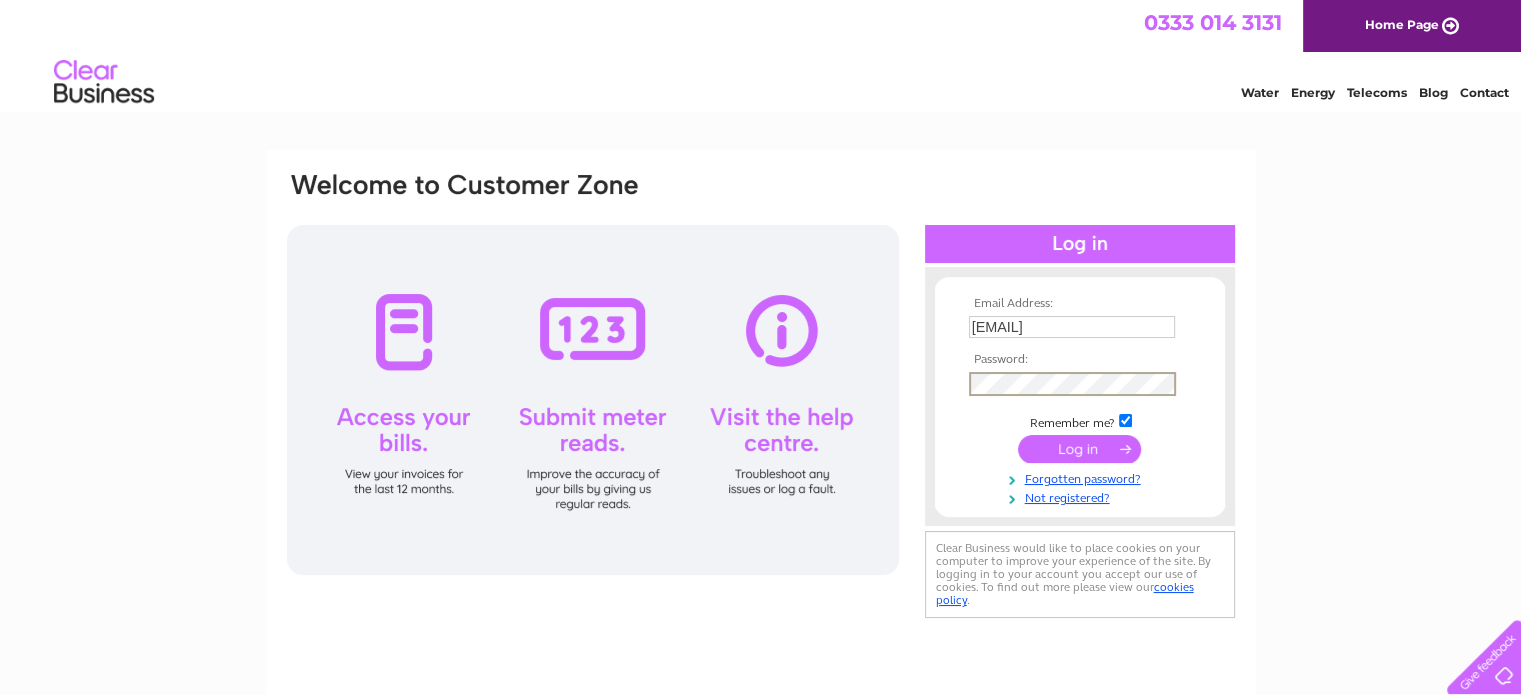 scroll, scrollTop: 0, scrollLeft: 0, axis: both 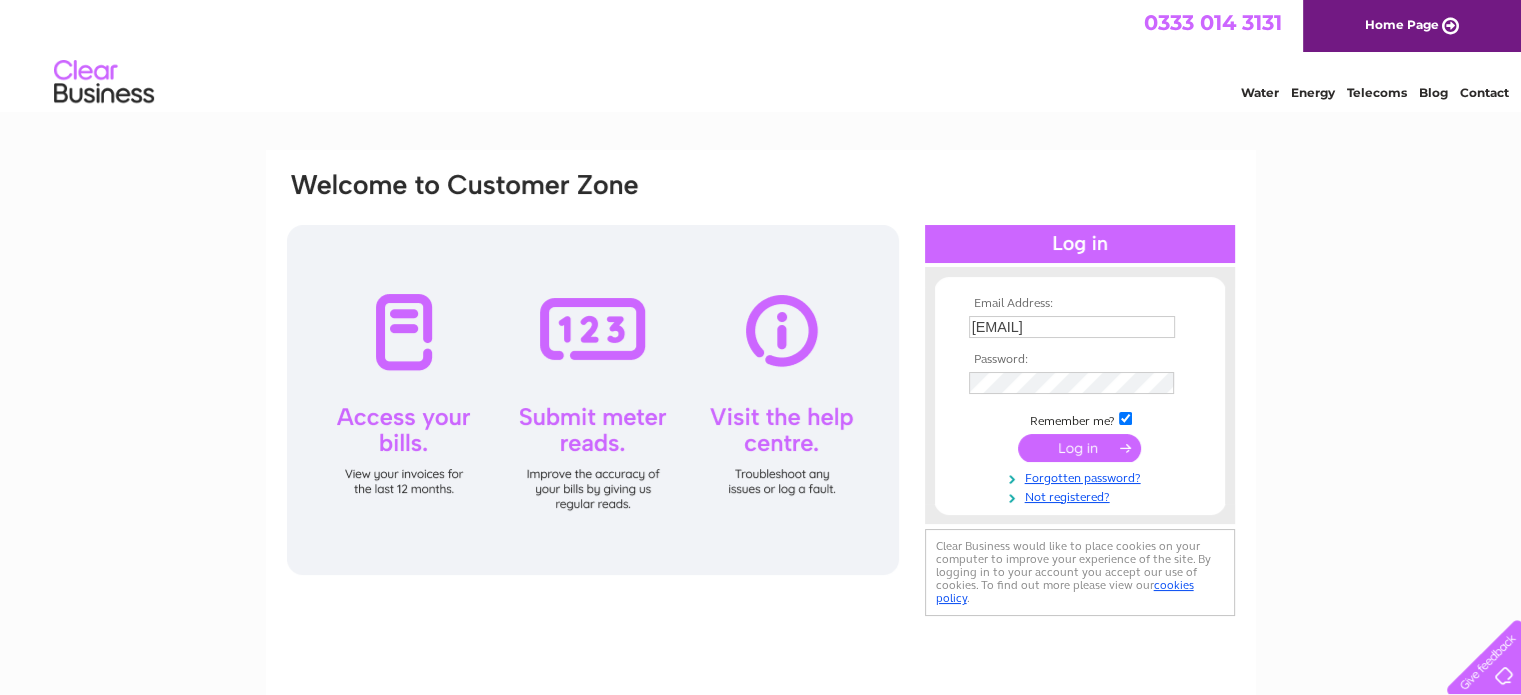 click at bounding box center [1125, 418] 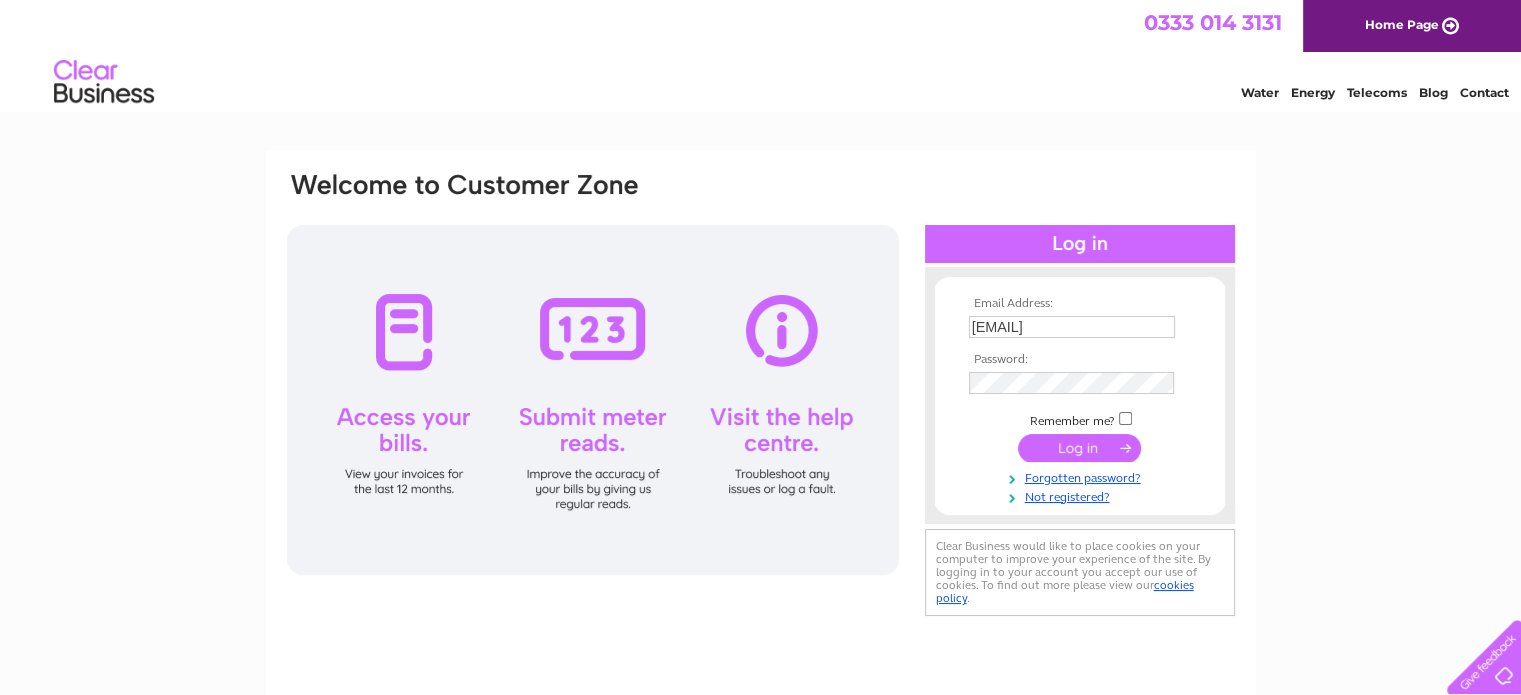 click at bounding box center [1079, 448] 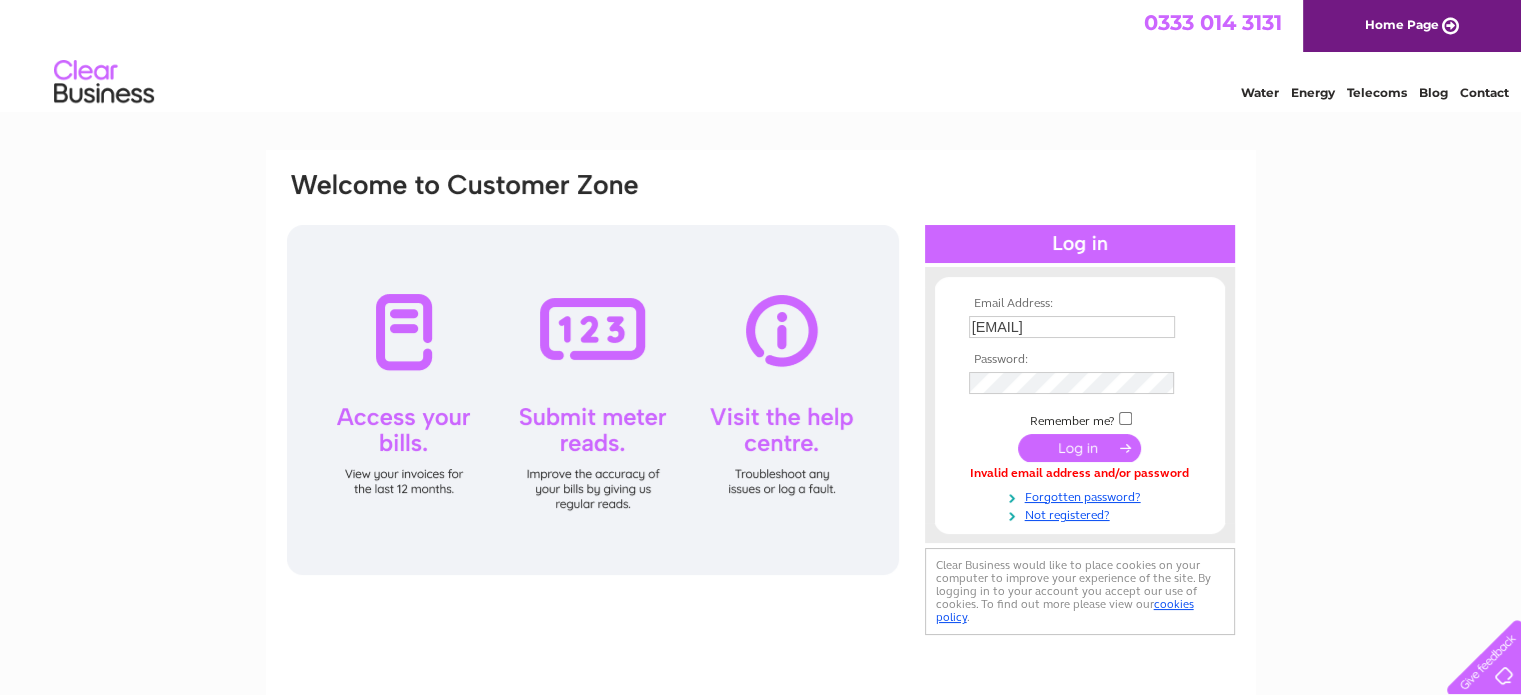 scroll, scrollTop: 0, scrollLeft: 0, axis: both 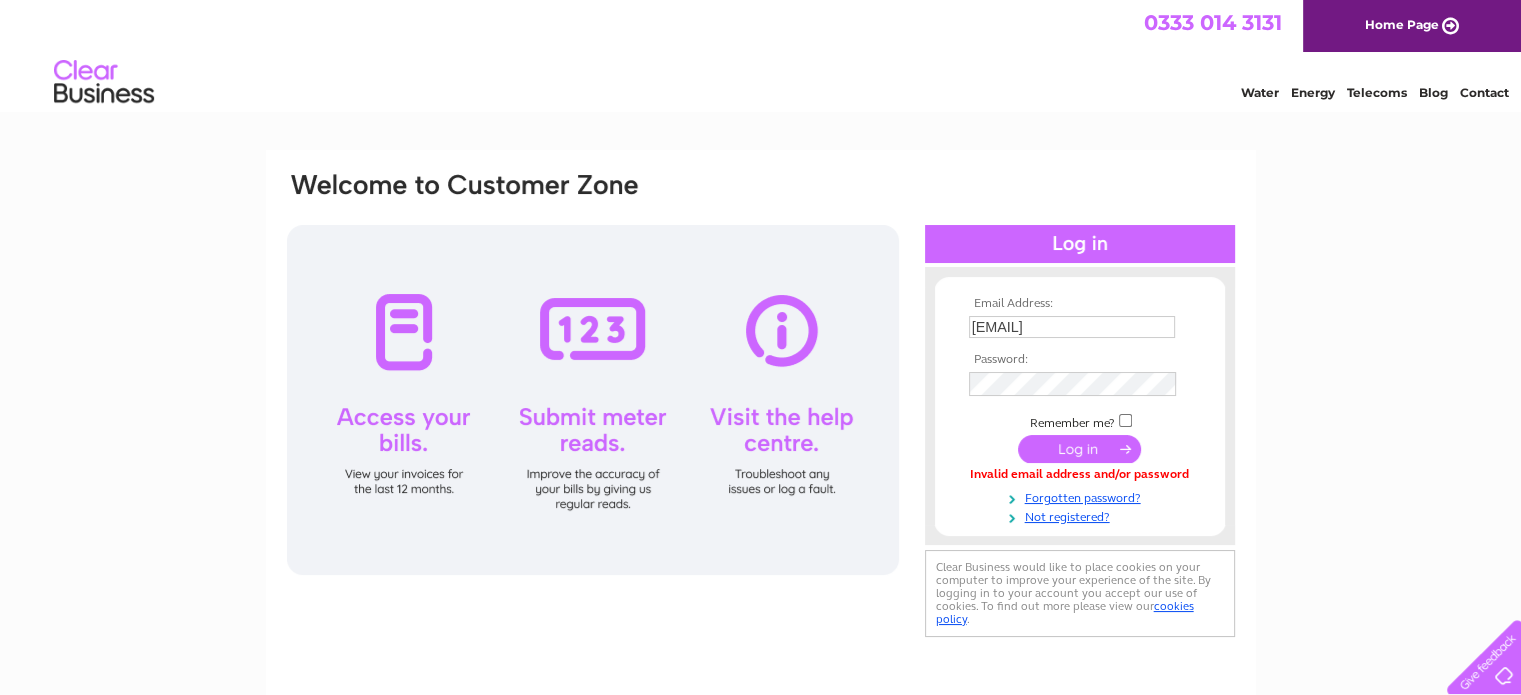 click at bounding box center [1079, 449] 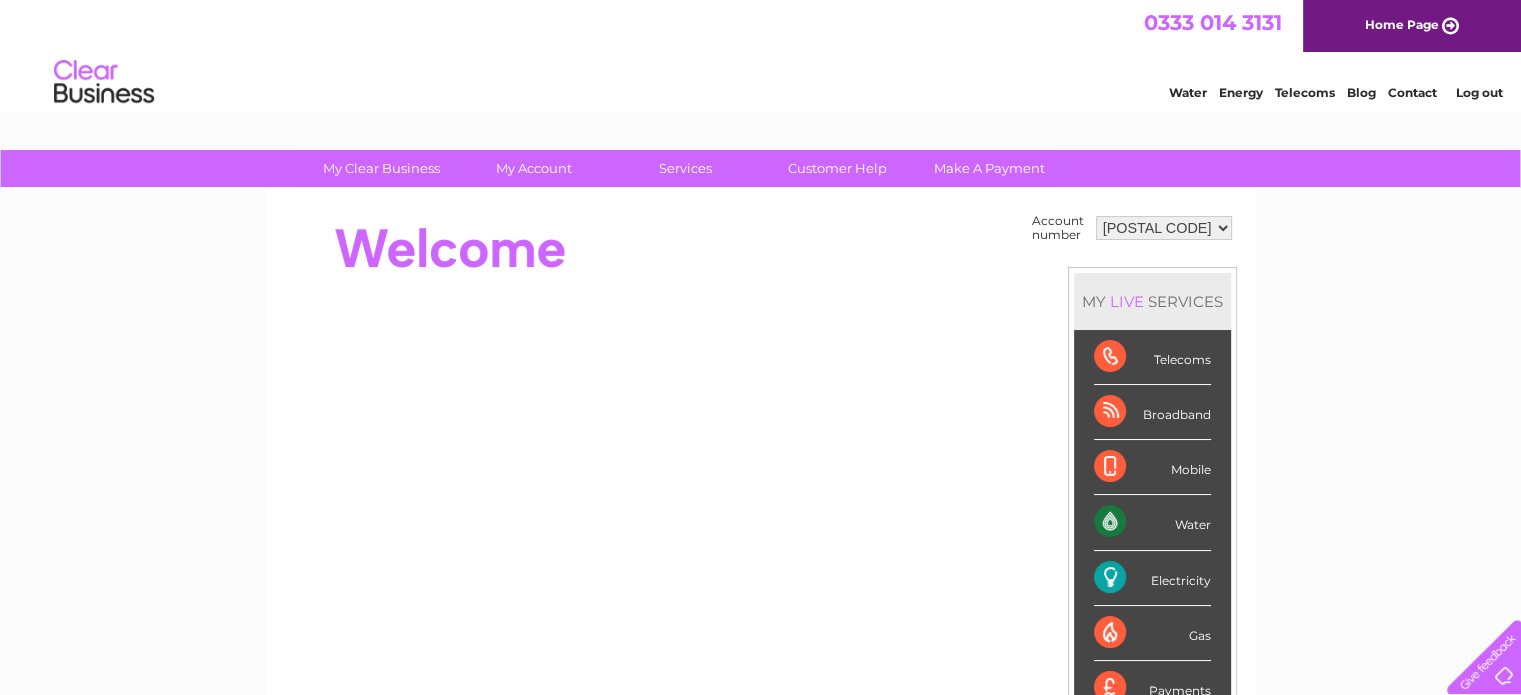 scroll, scrollTop: 0, scrollLeft: 0, axis: both 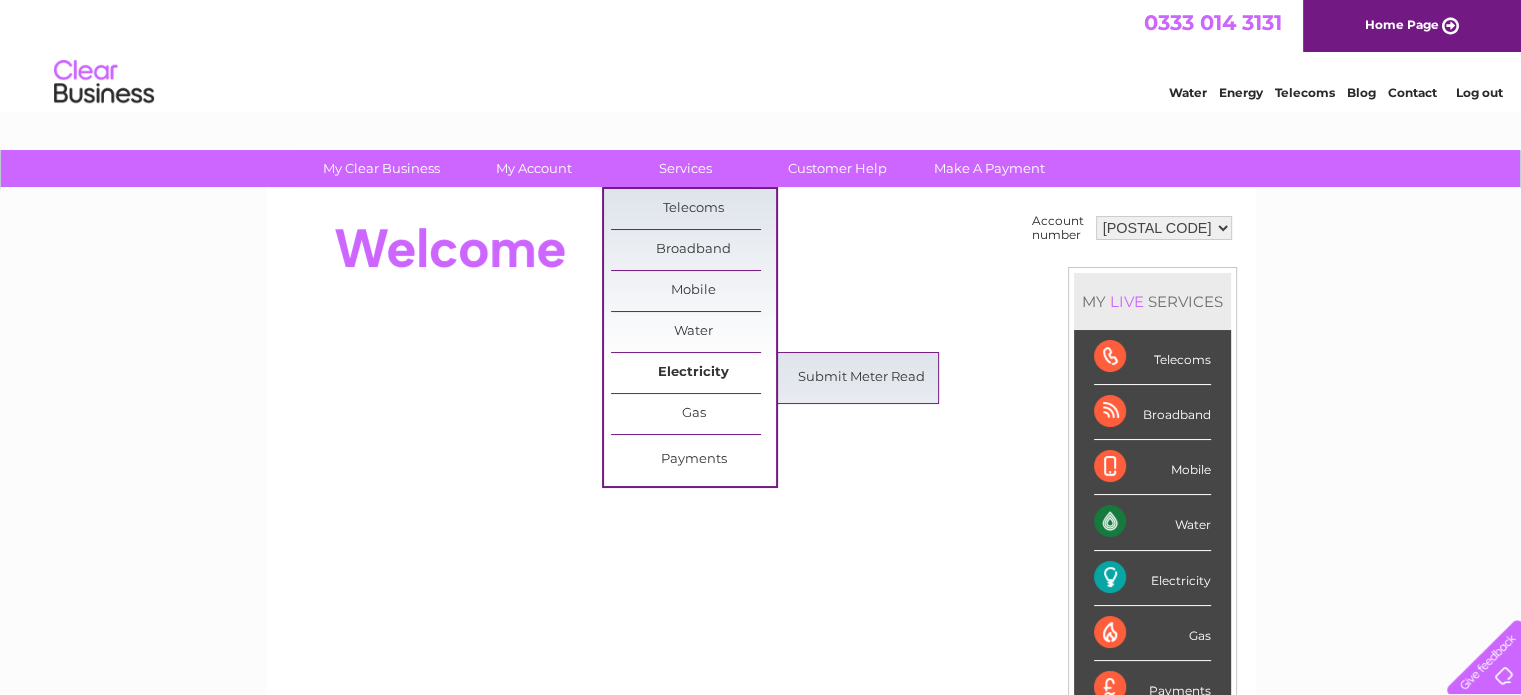 click on "Electricity" at bounding box center (693, 373) 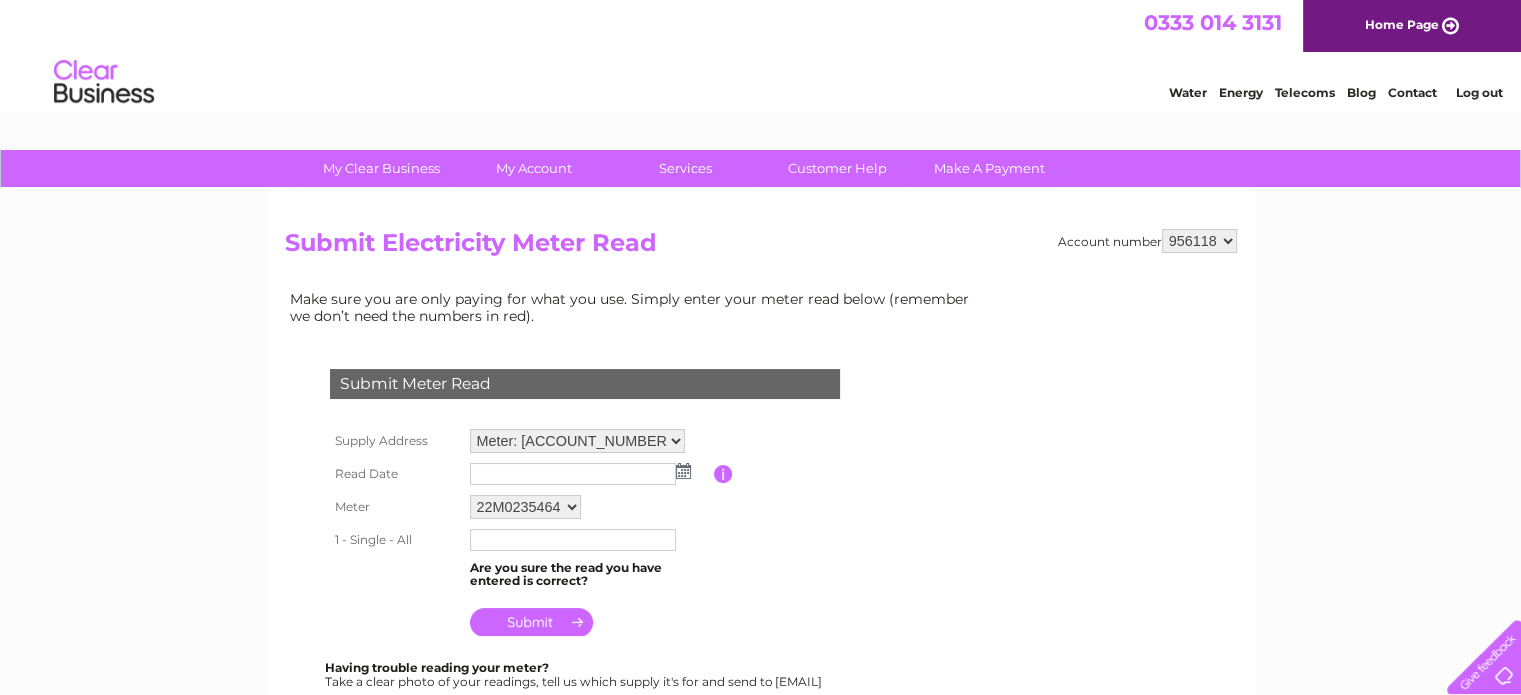 scroll, scrollTop: 0, scrollLeft: 0, axis: both 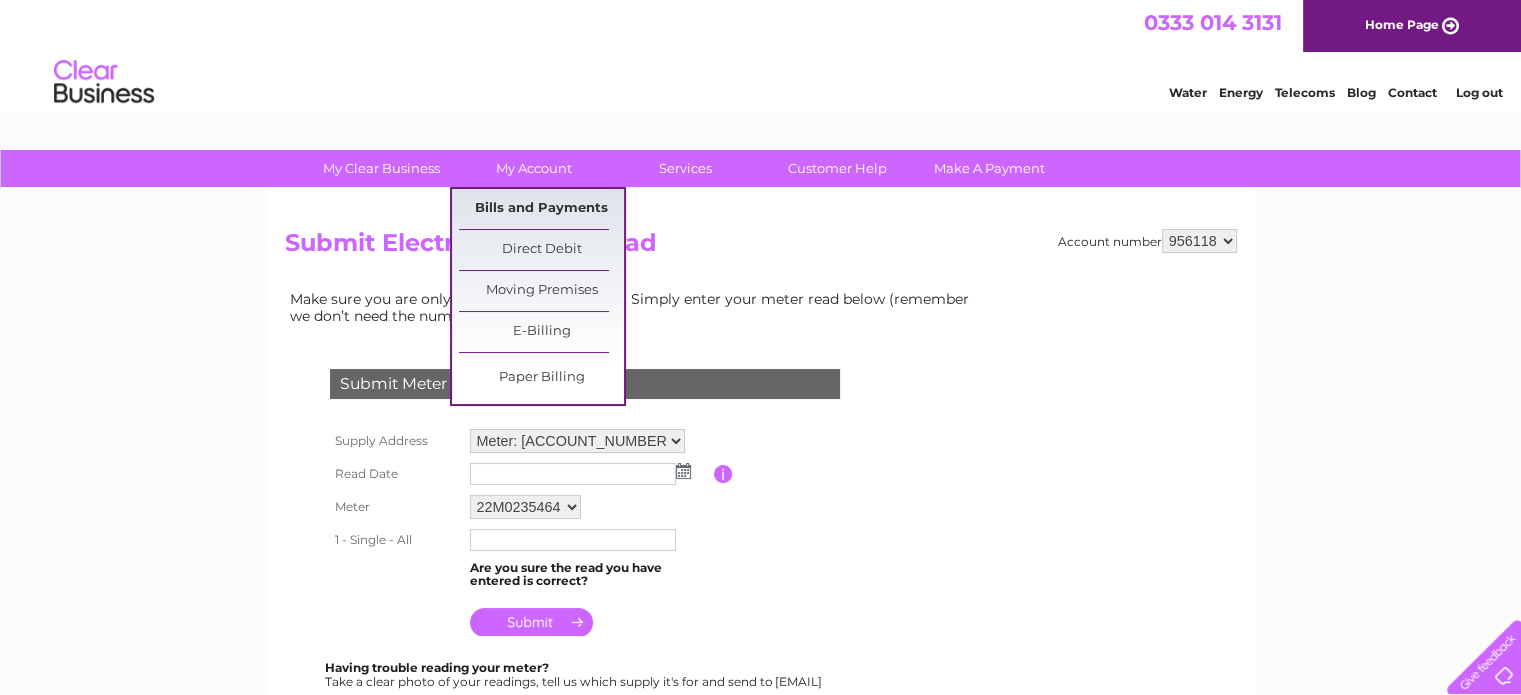 click on "Bills and Payments" at bounding box center (541, 209) 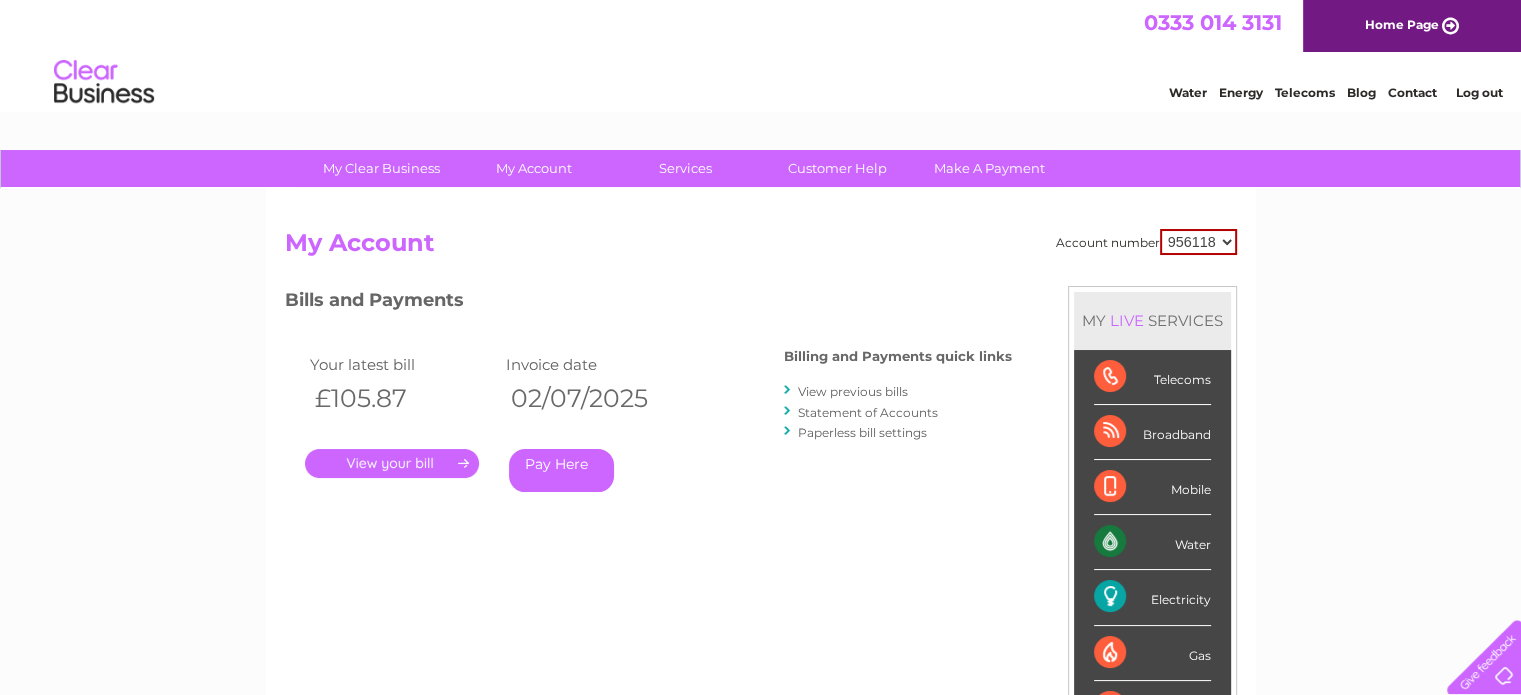 scroll, scrollTop: 0, scrollLeft: 0, axis: both 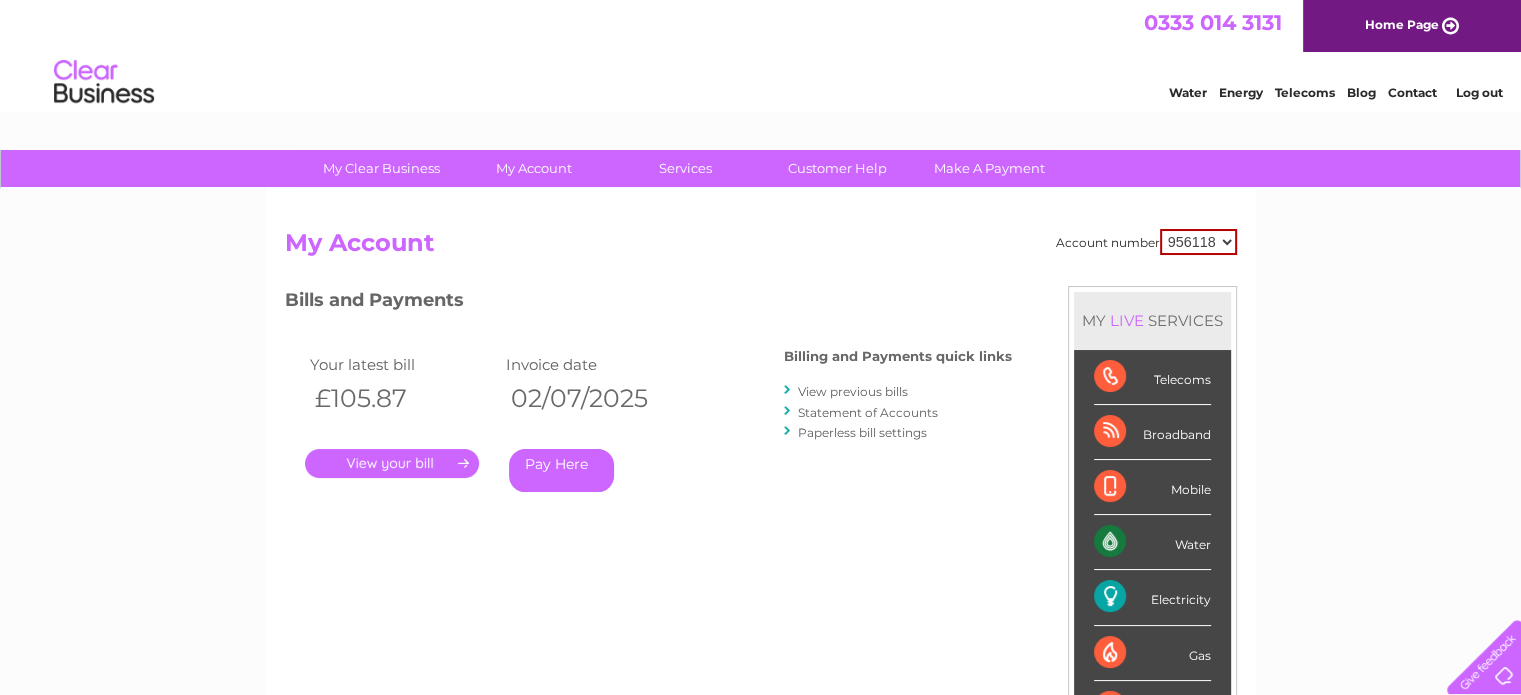 click on "." at bounding box center [392, 463] 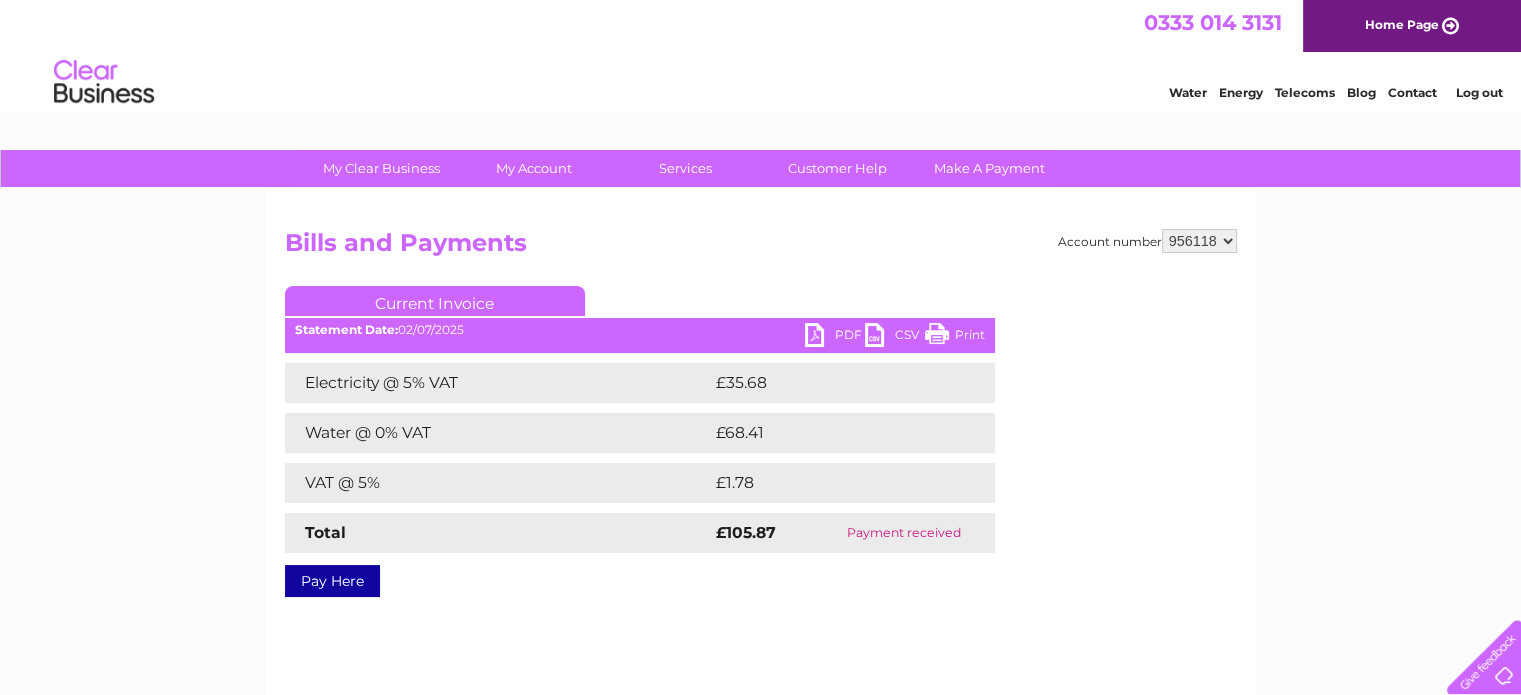scroll, scrollTop: 0, scrollLeft: 0, axis: both 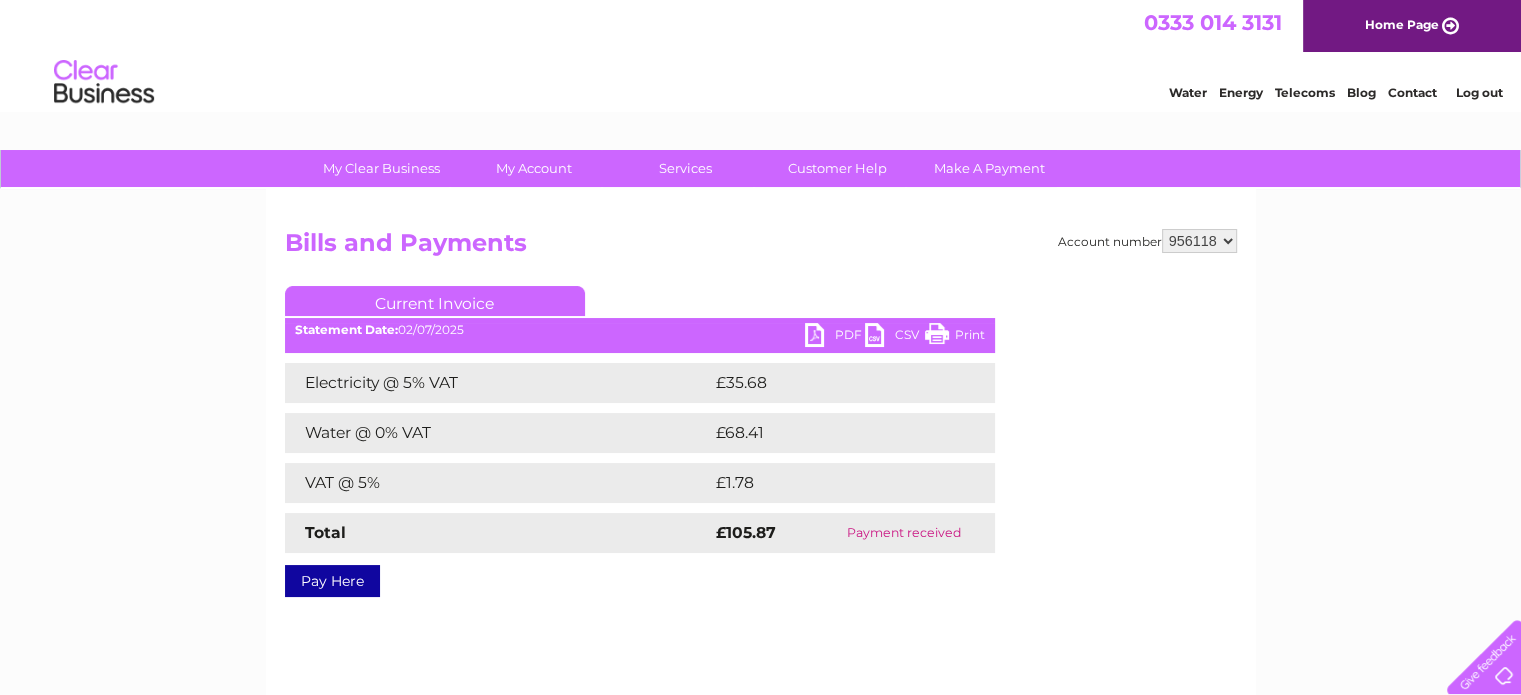 click on "PDF" at bounding box center [835, 337] 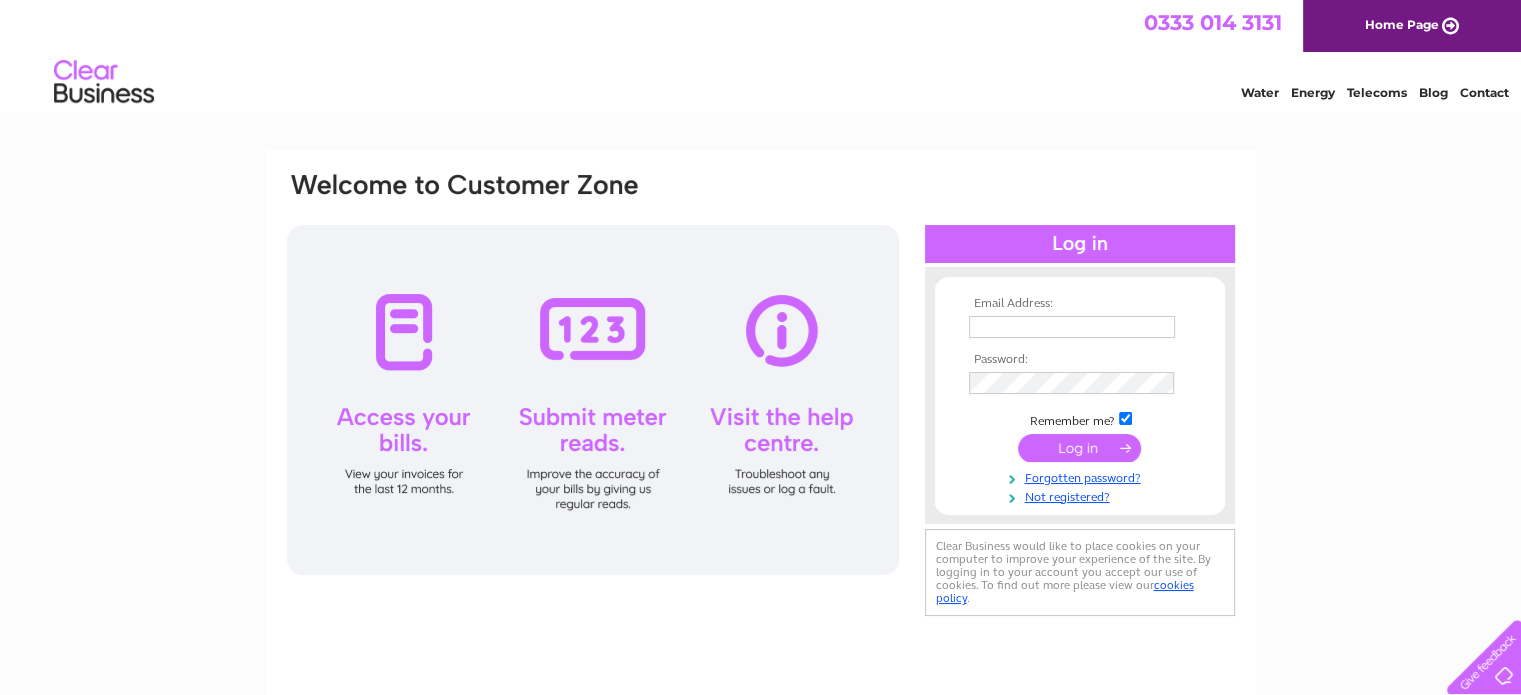 scroll, scrollTop: 0, scrollLeft: 0, axis: both 